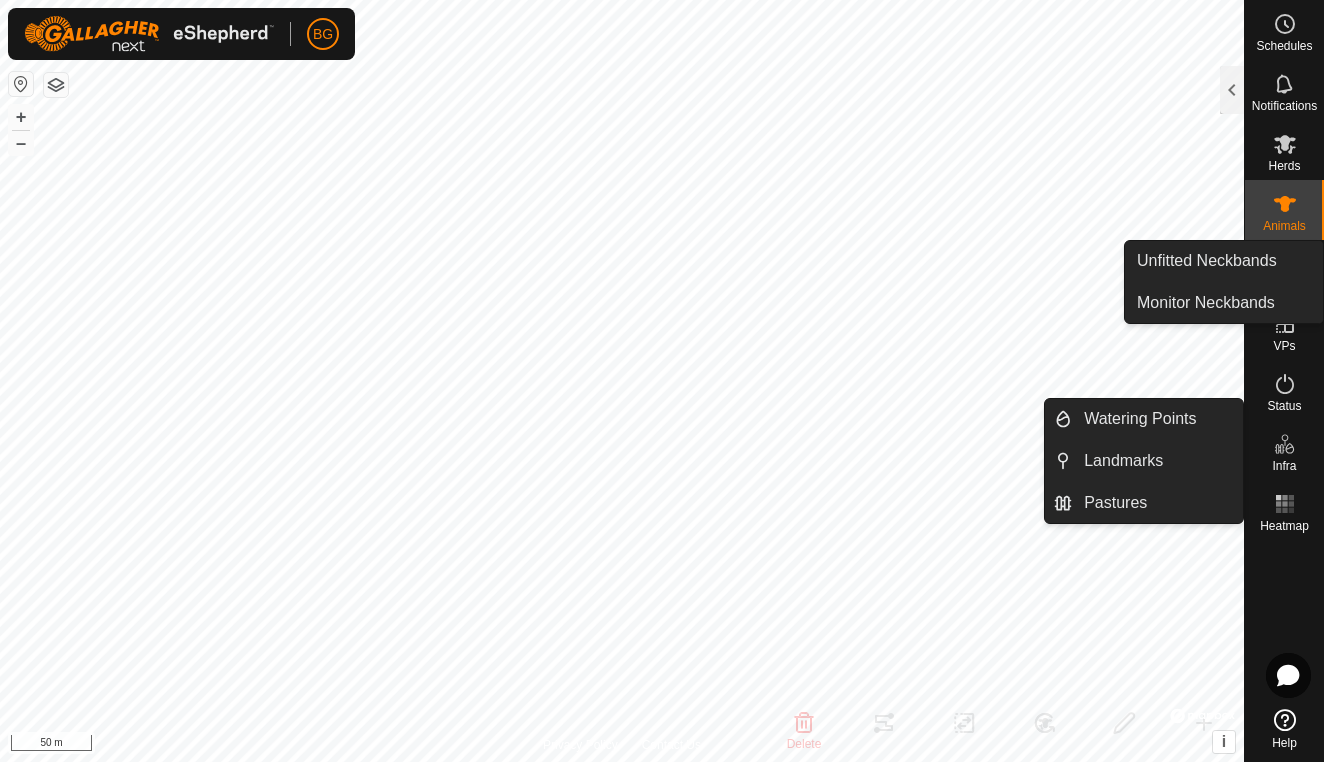 scroll, scrollTop: 0, scrollLeft: 0, axis: both 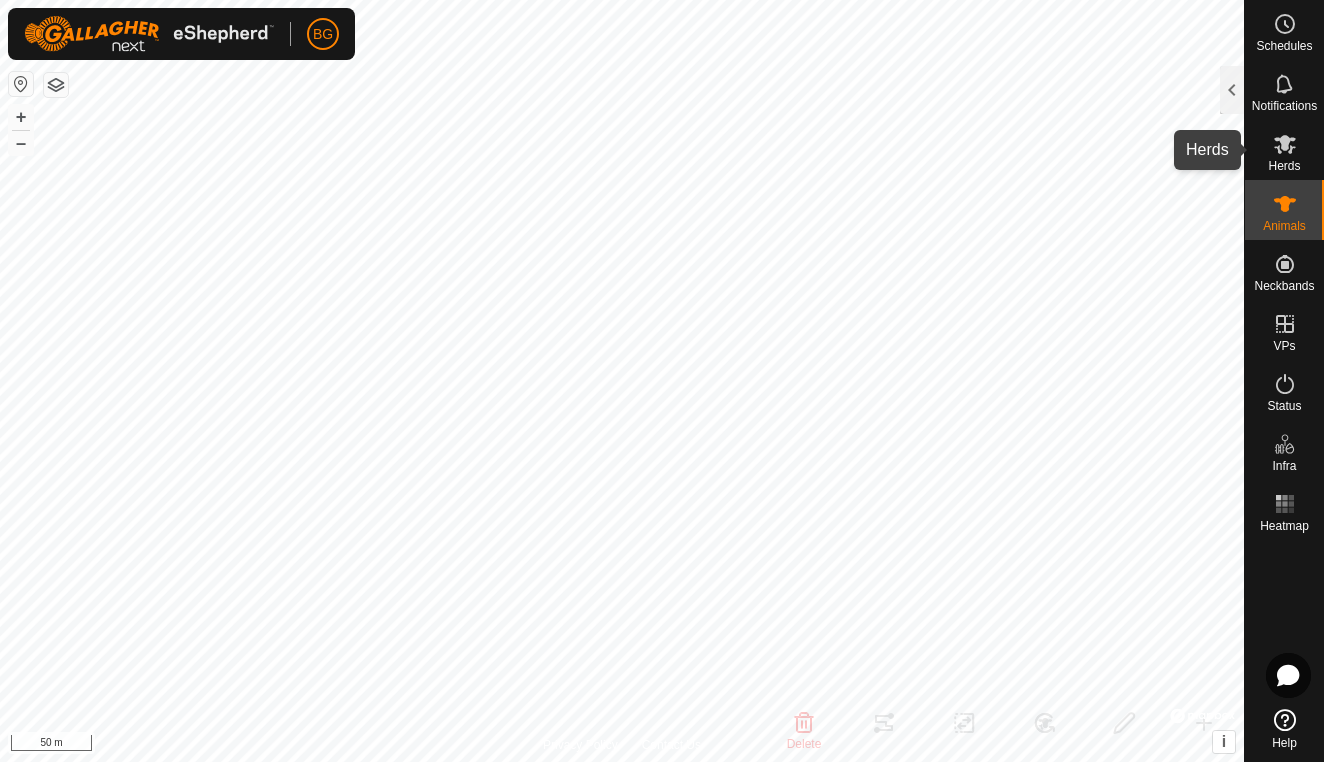 click 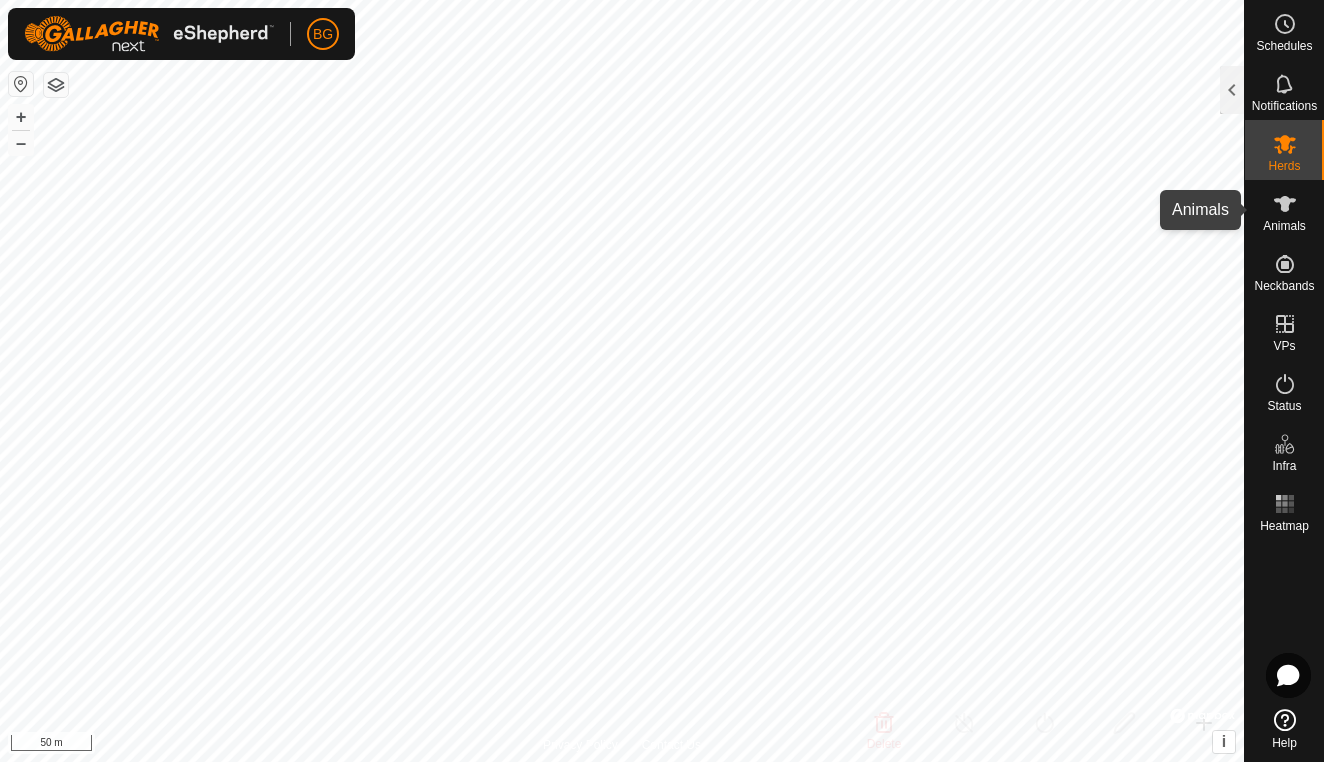 click 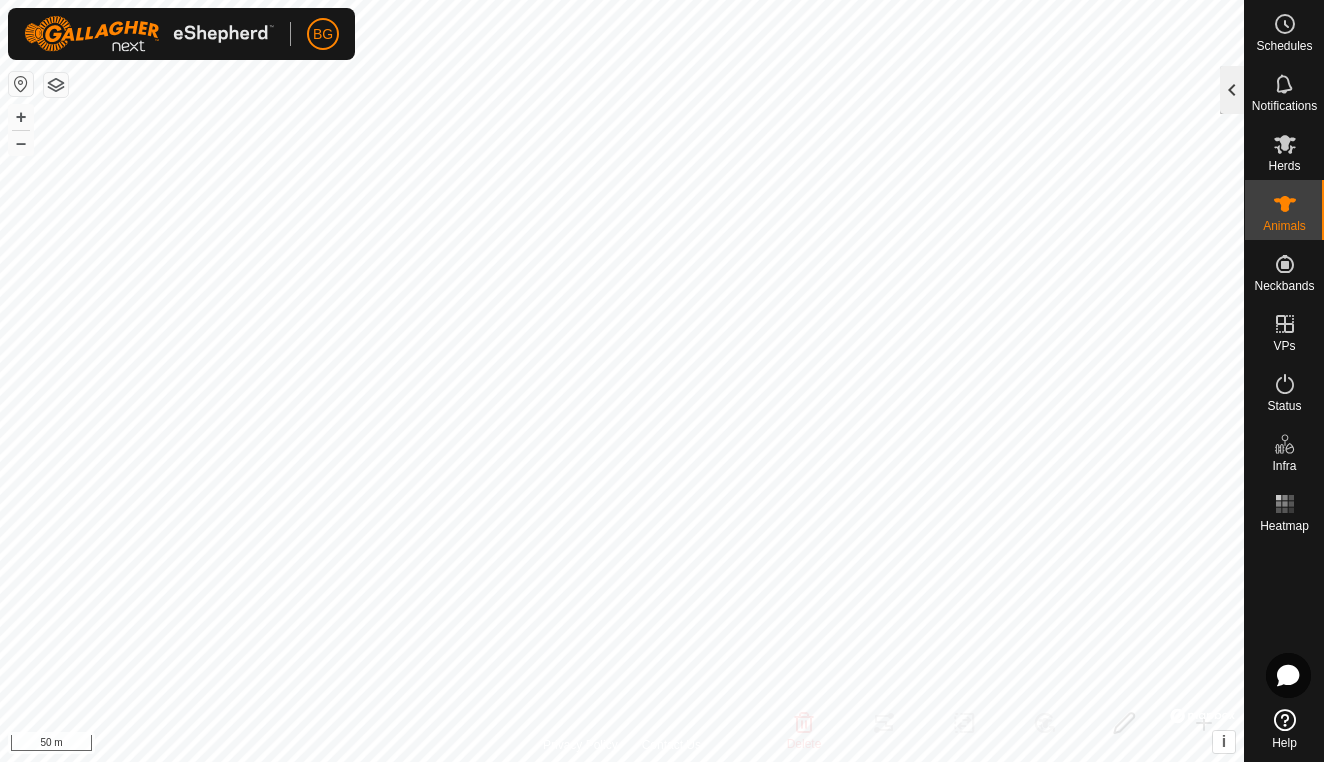 click 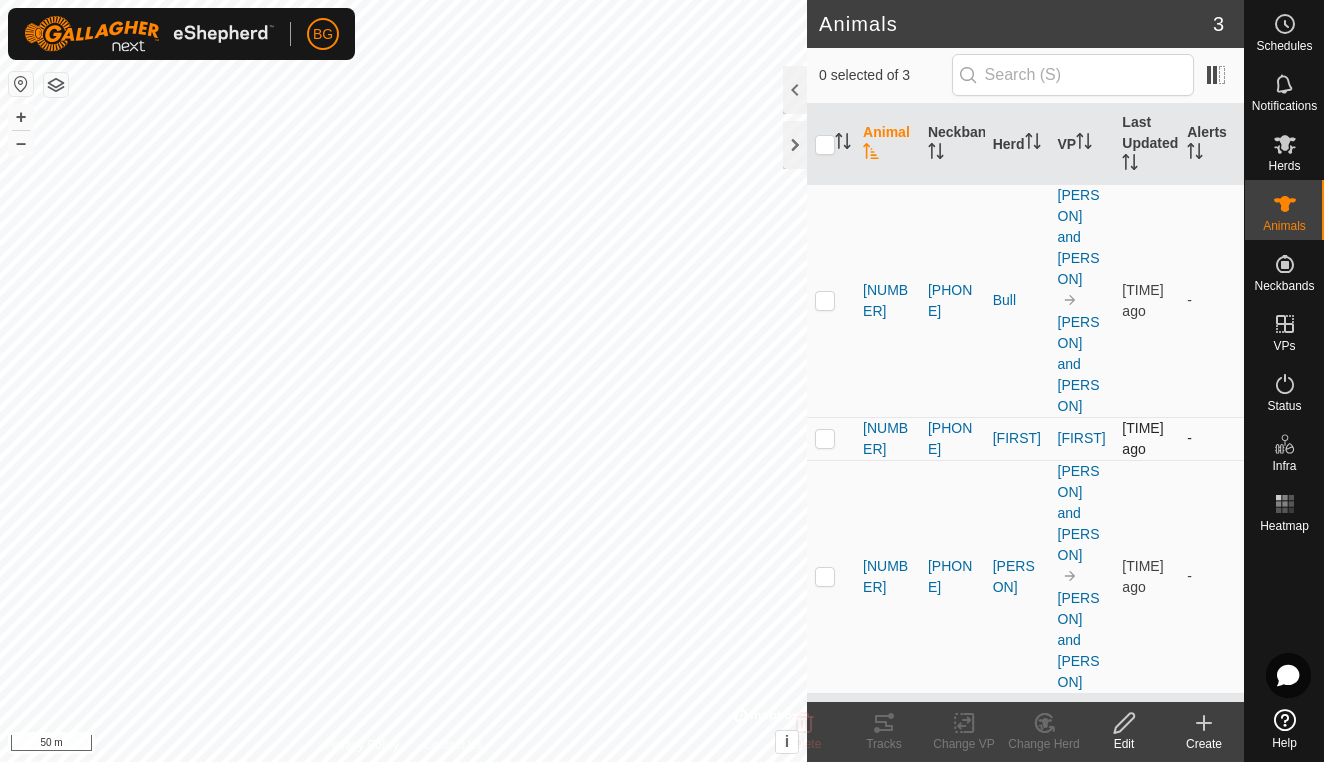 click at bounding box center (825, 438) 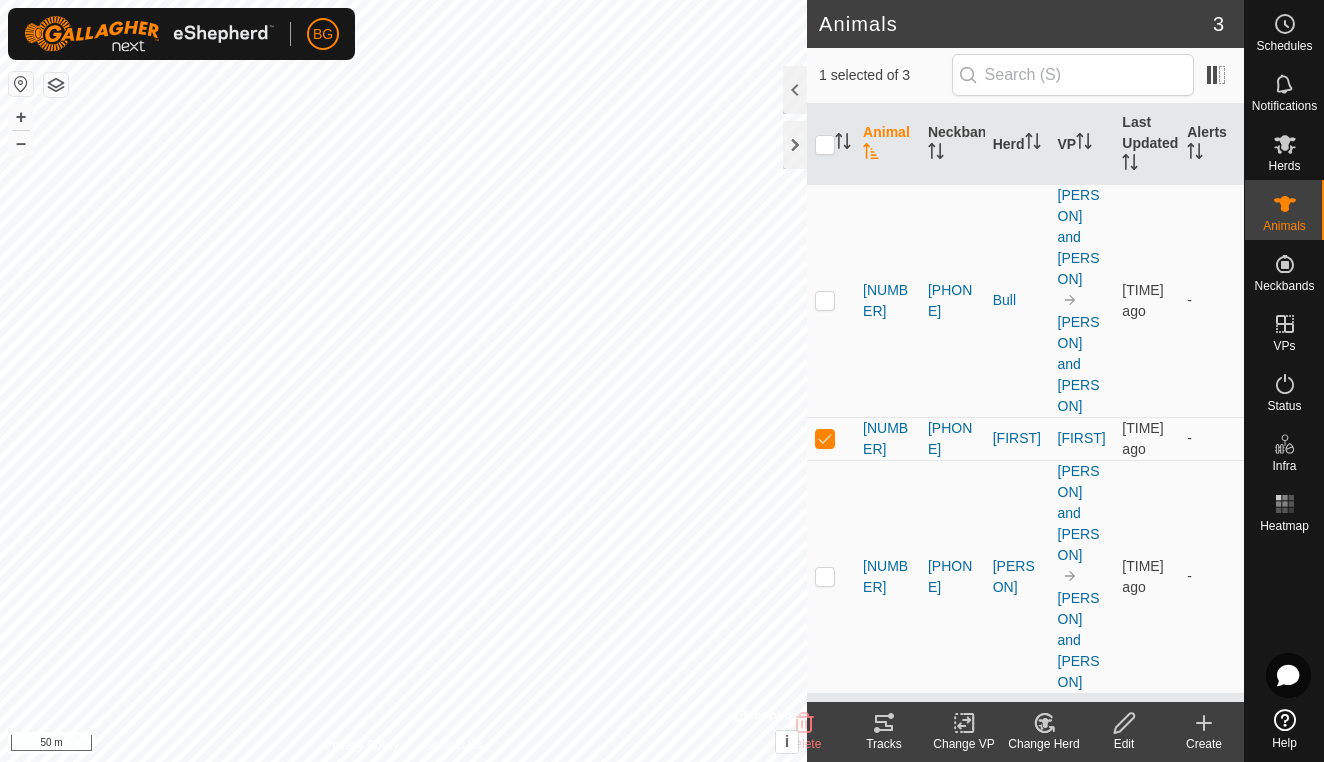 click 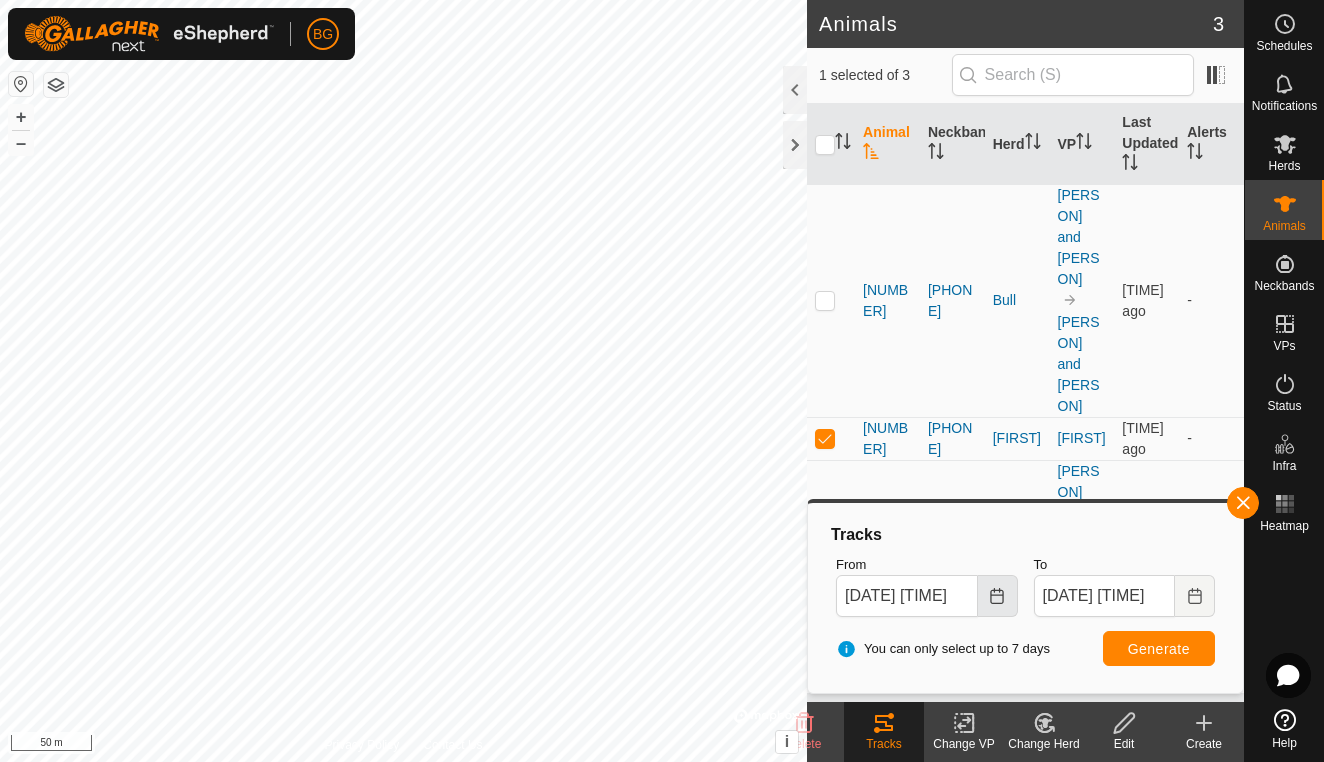 click 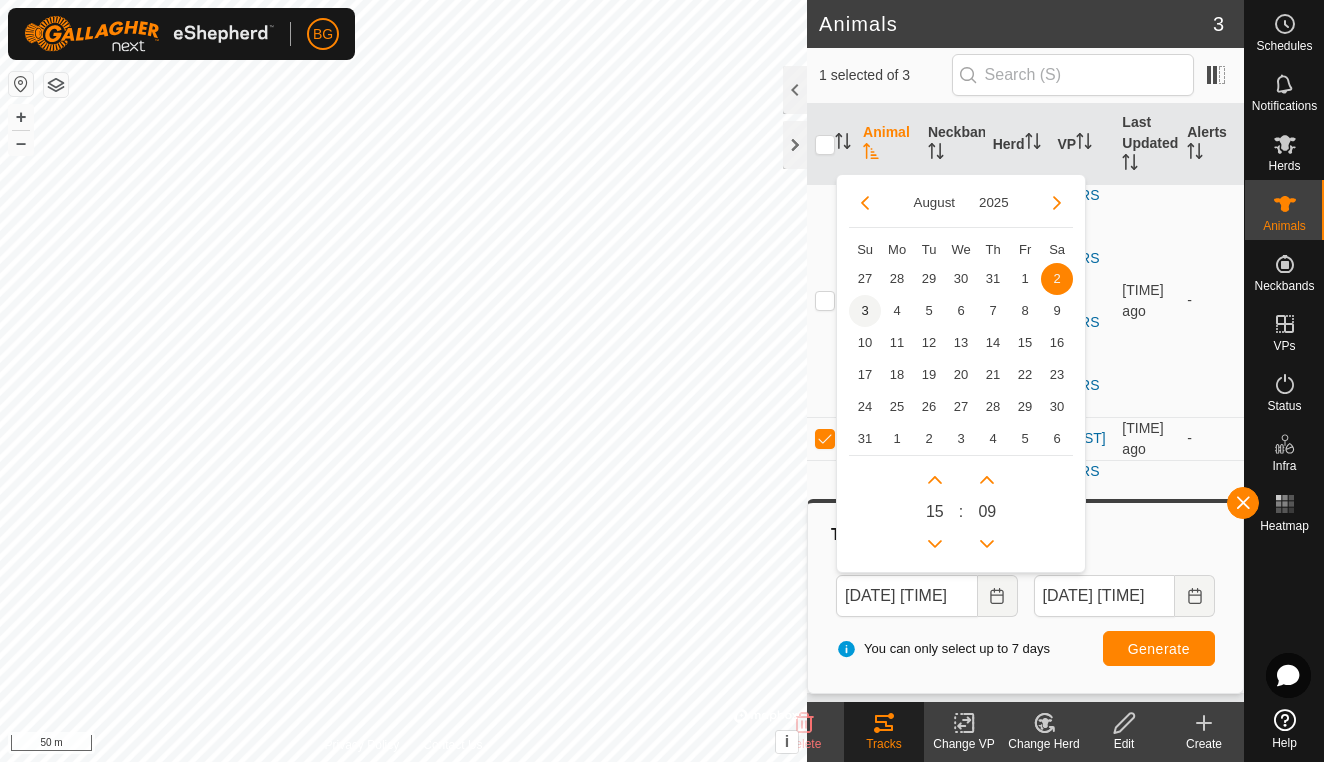 click on "3" at bounding box center (865, 311) 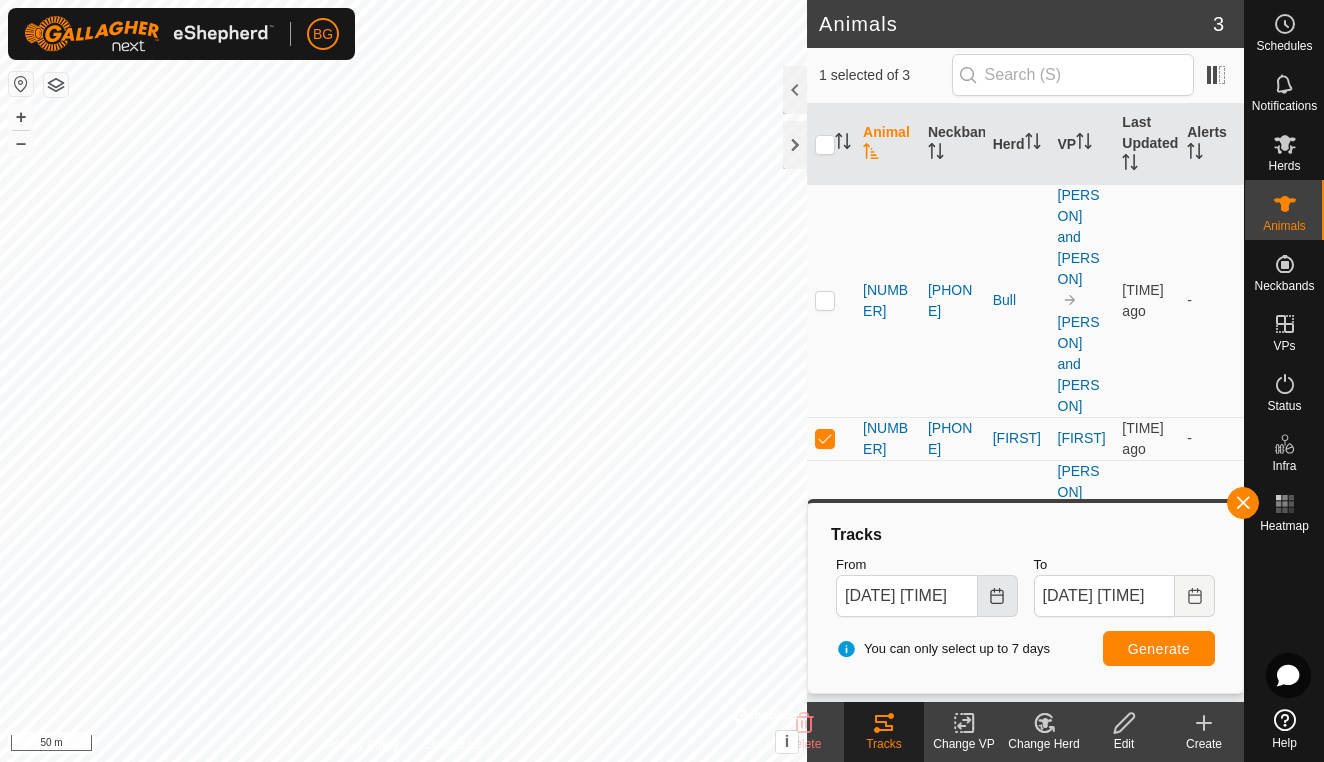 click 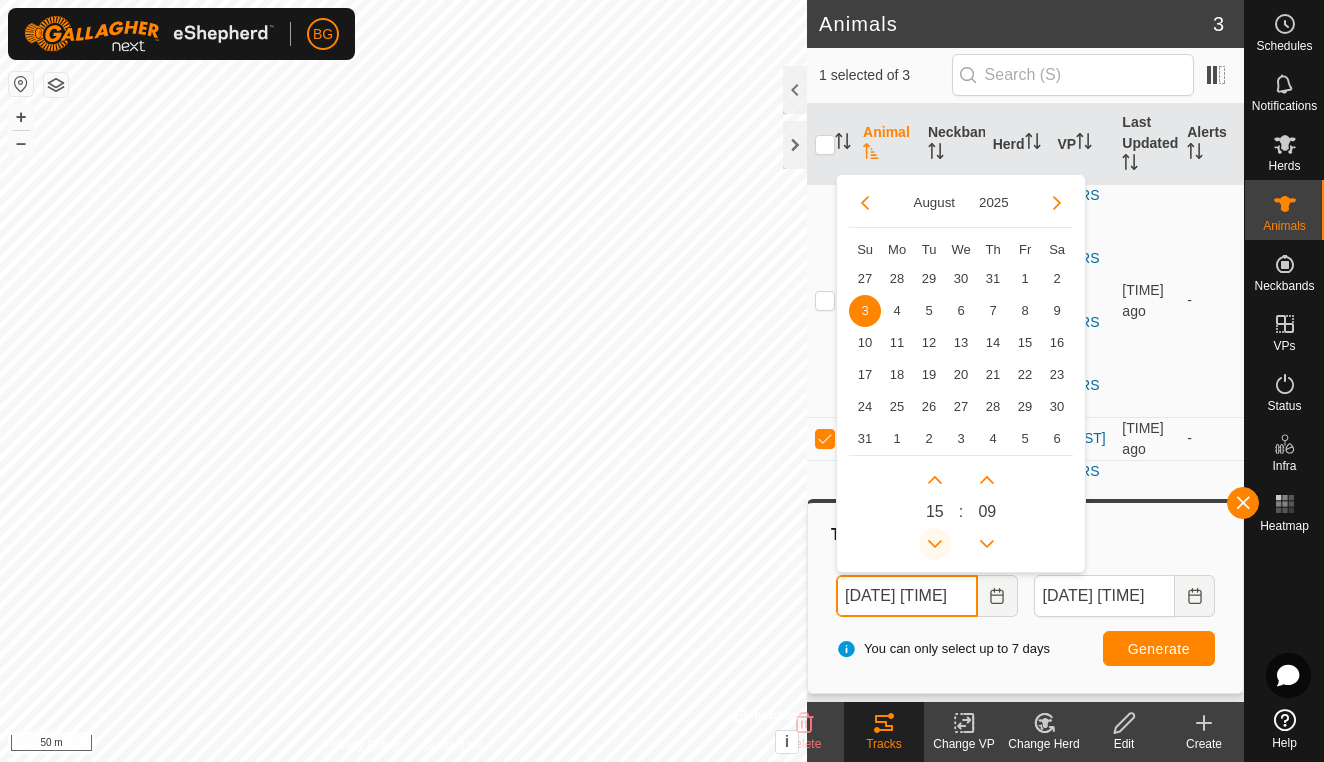 click at bounding box center (935, 544) 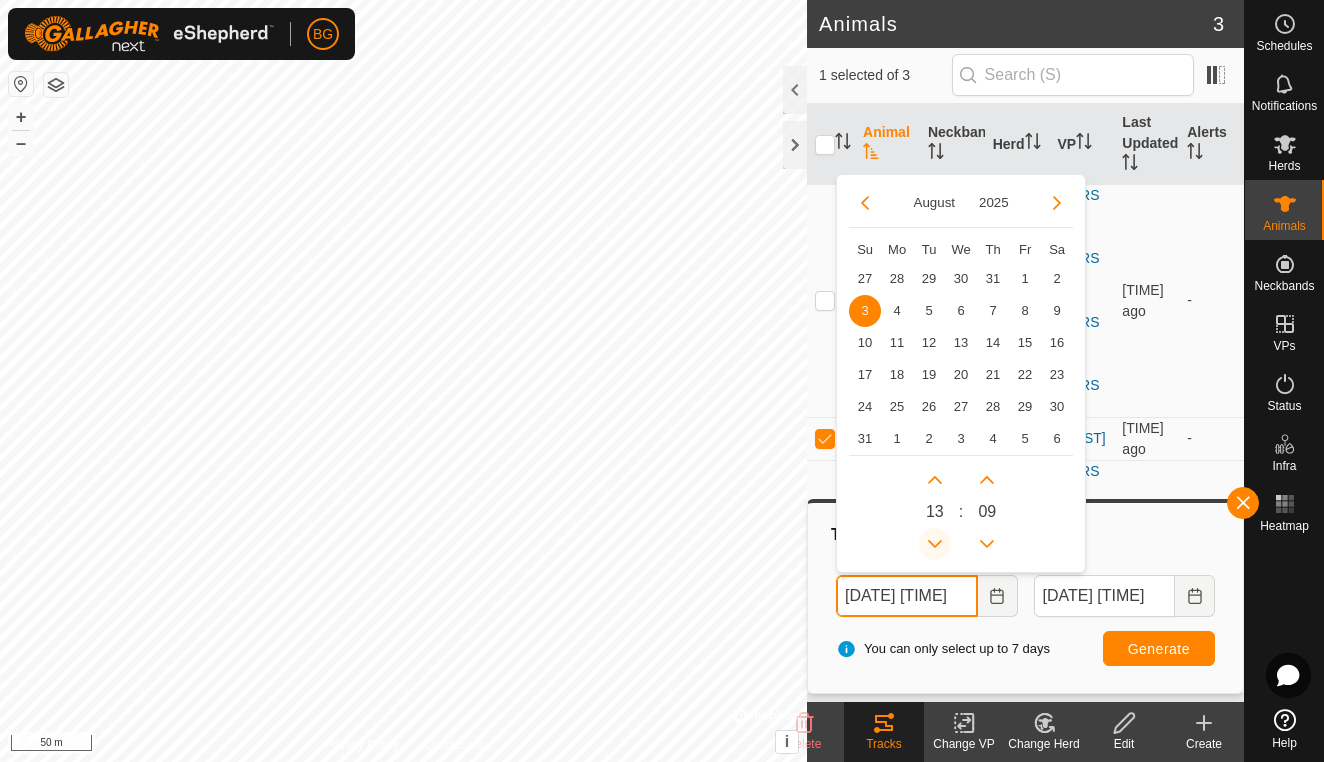 click at bounding box center [935, 544] 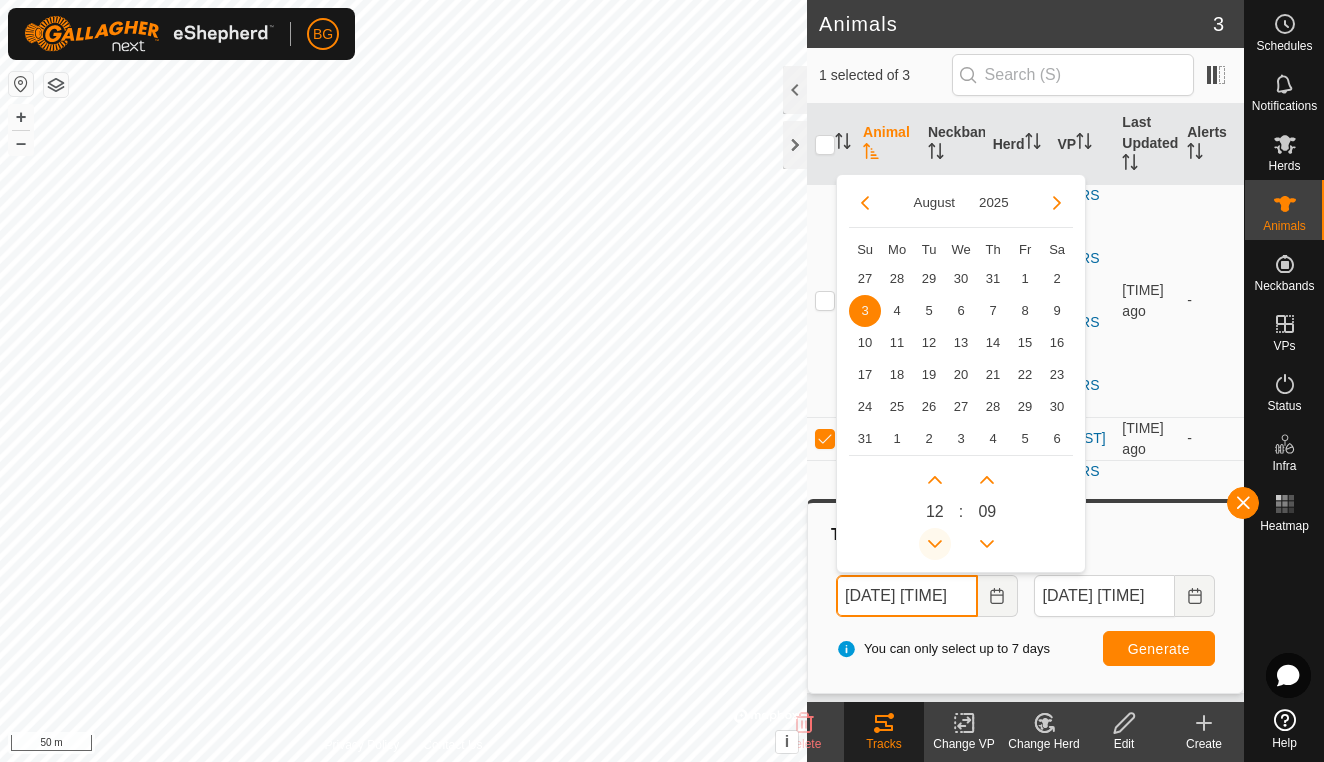 click at bounding box center (935, 544) 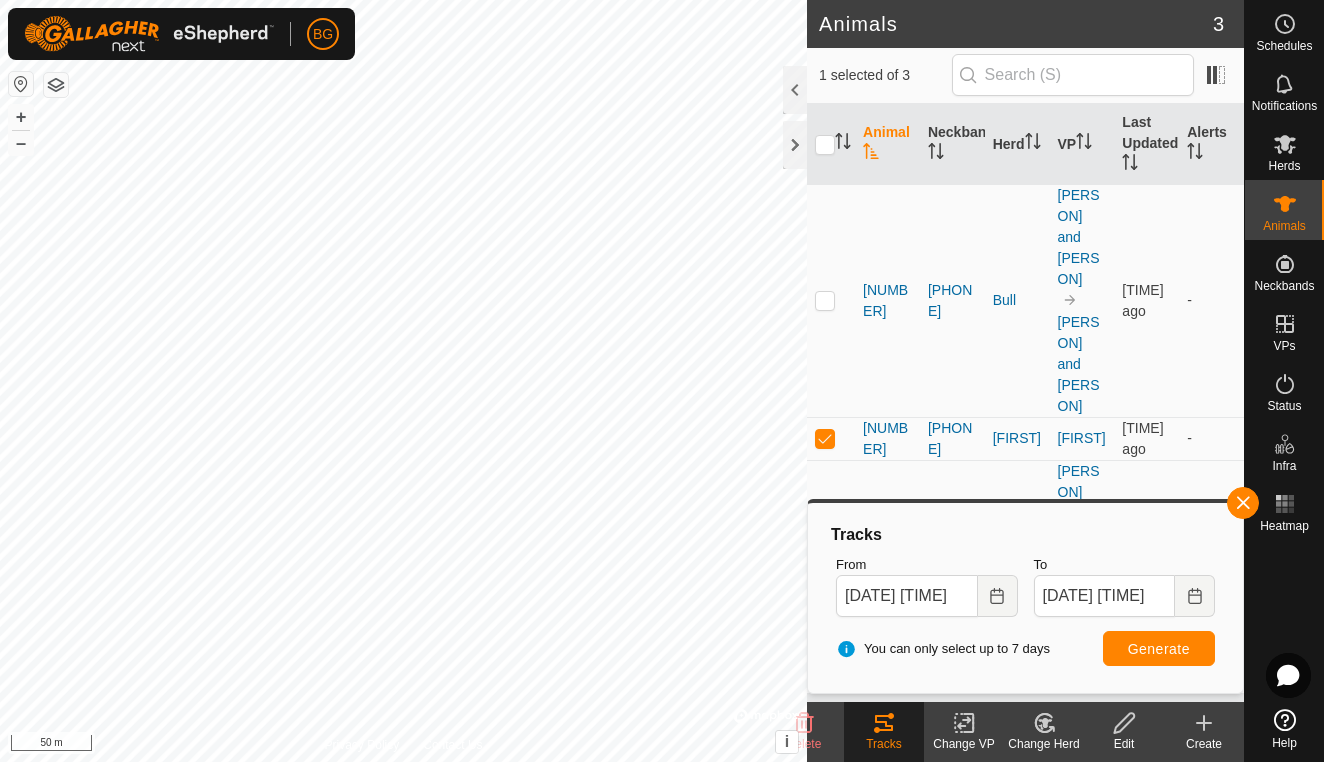 click on "Generate" at bounding box center [1159, 649] 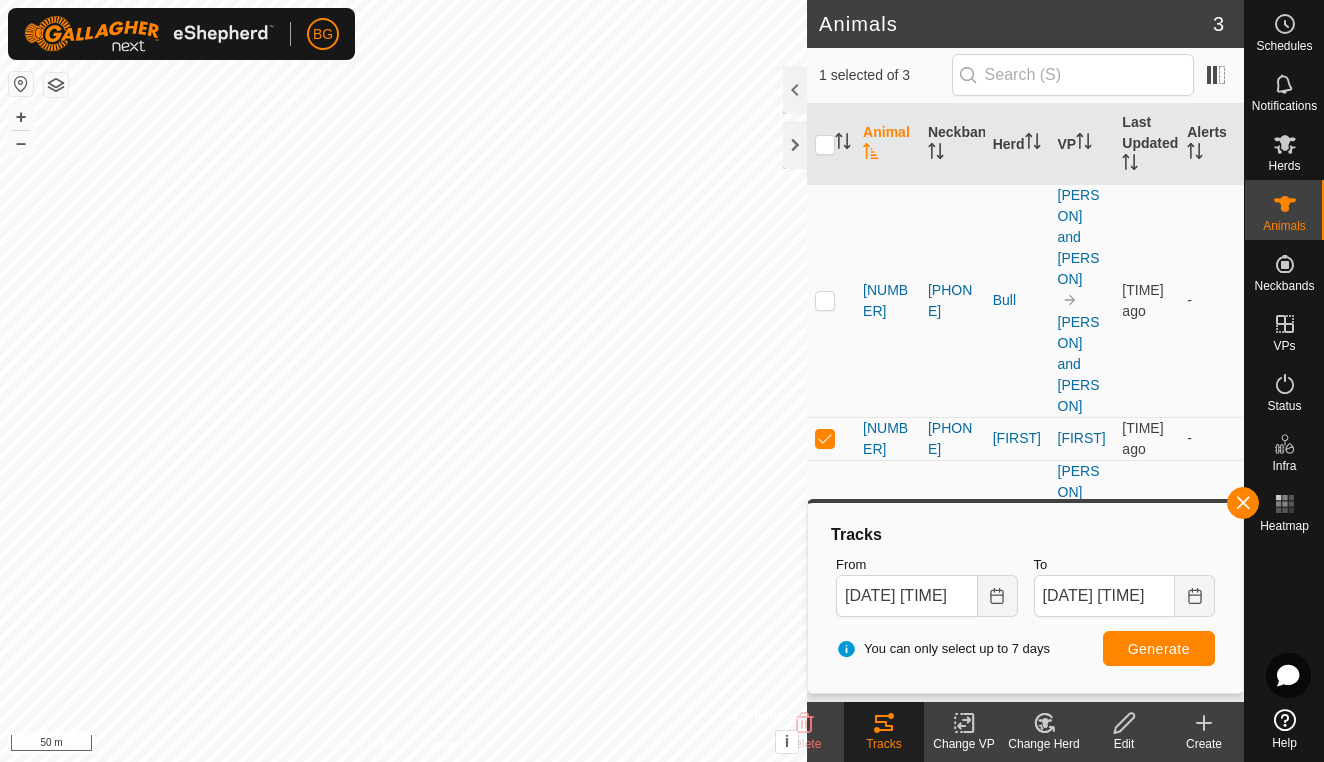 click on "Generate" at bounding box center [1159, 649] 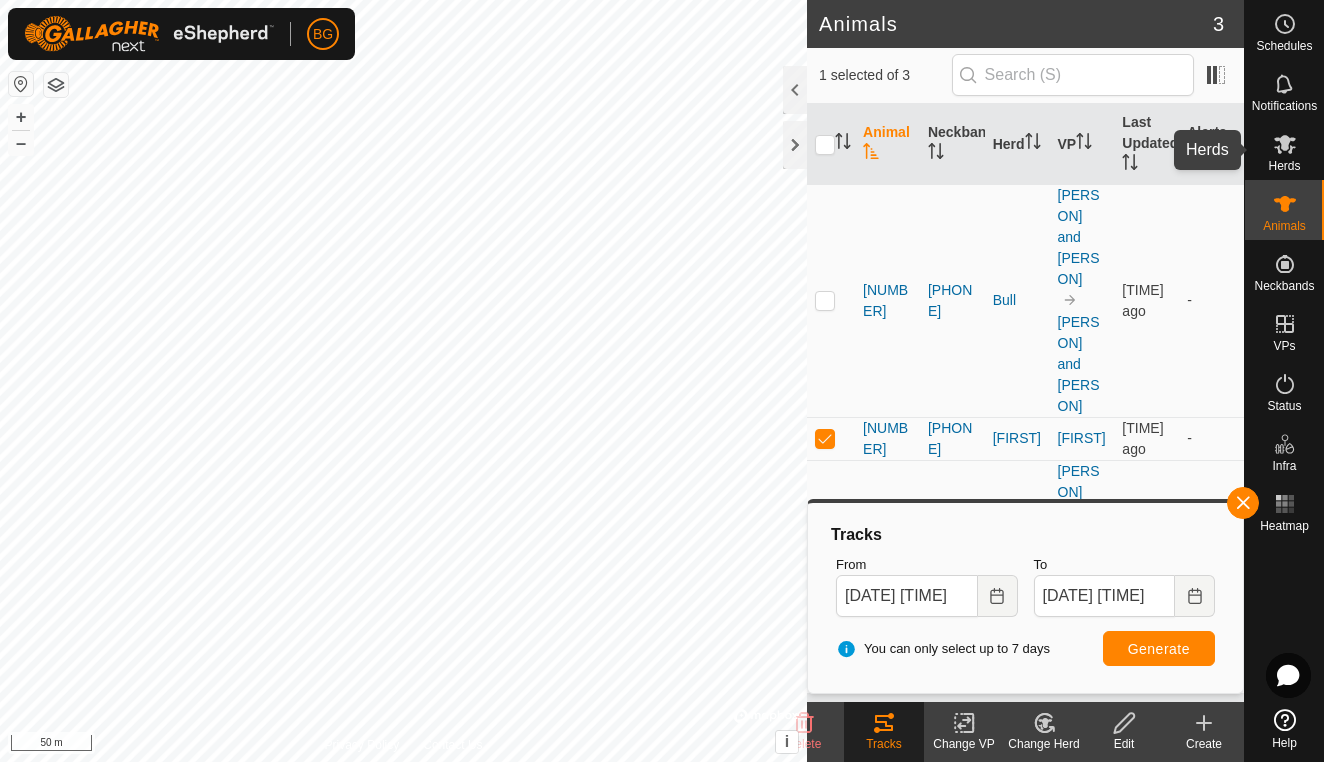 click on "Herds" at bounding box center [1284, 166] 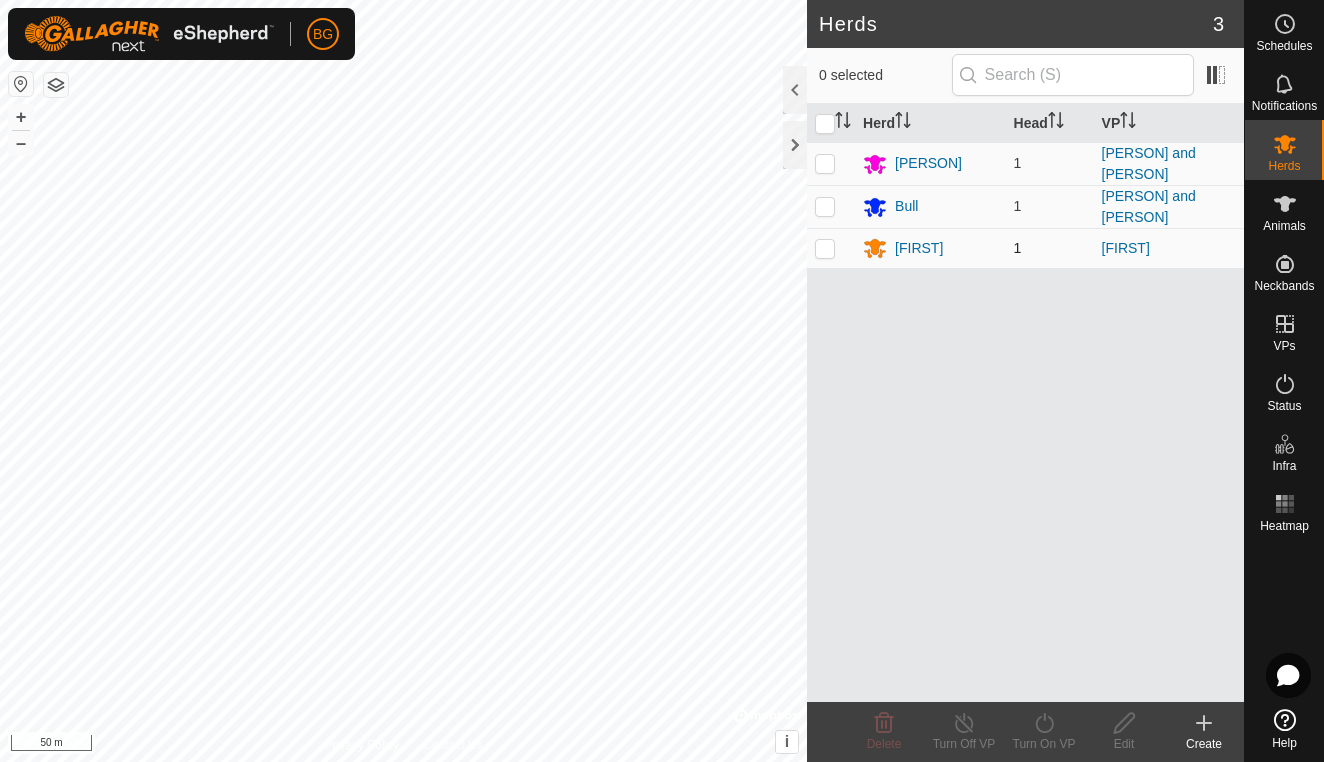 click at bounding box center (825, 248) 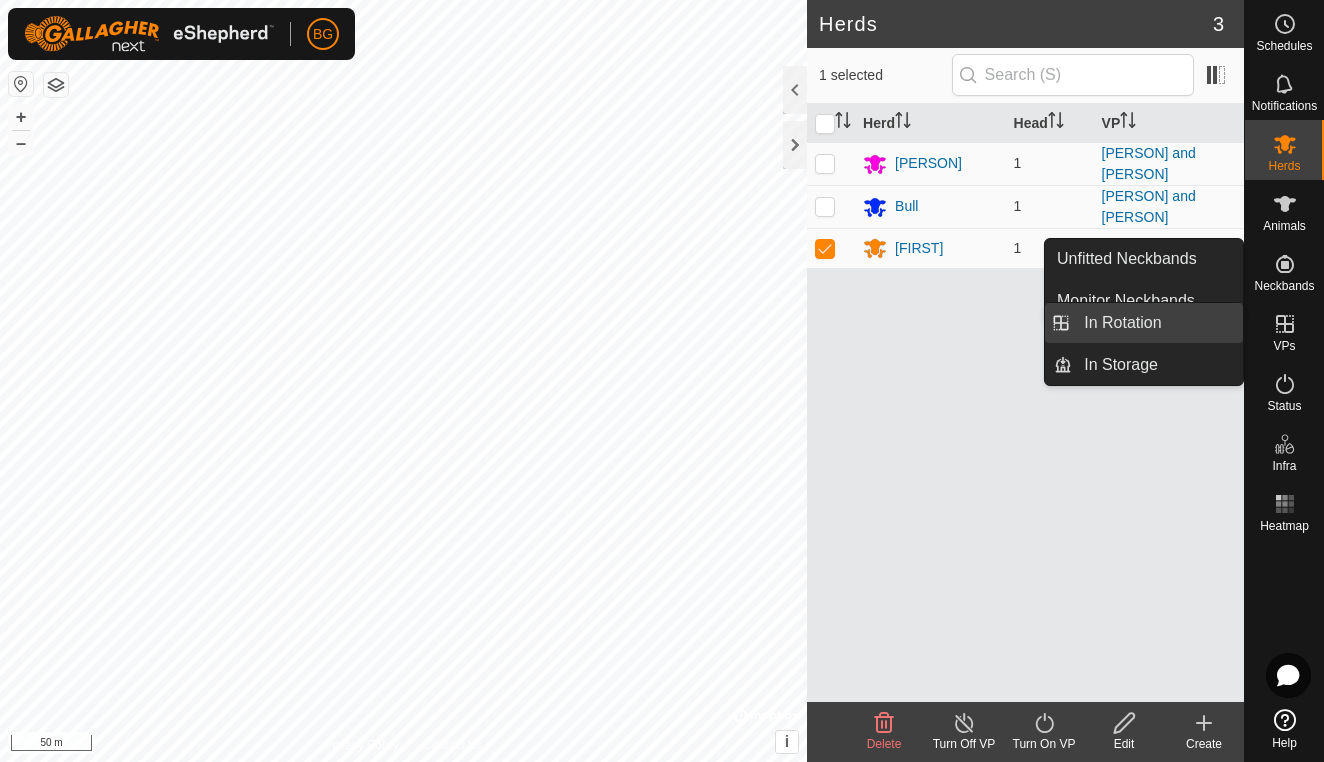 click on "In Rotation" at bounding box center (1157, 323) 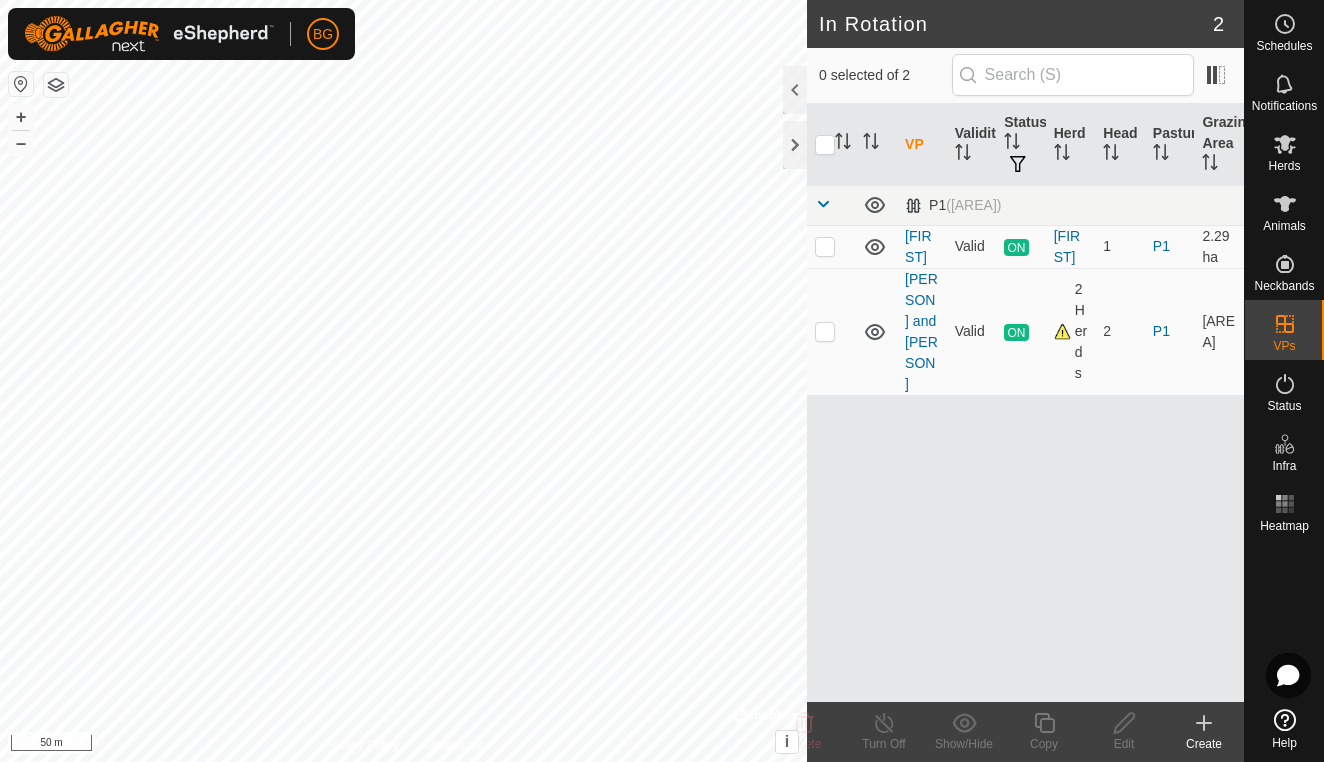 click on "Create" 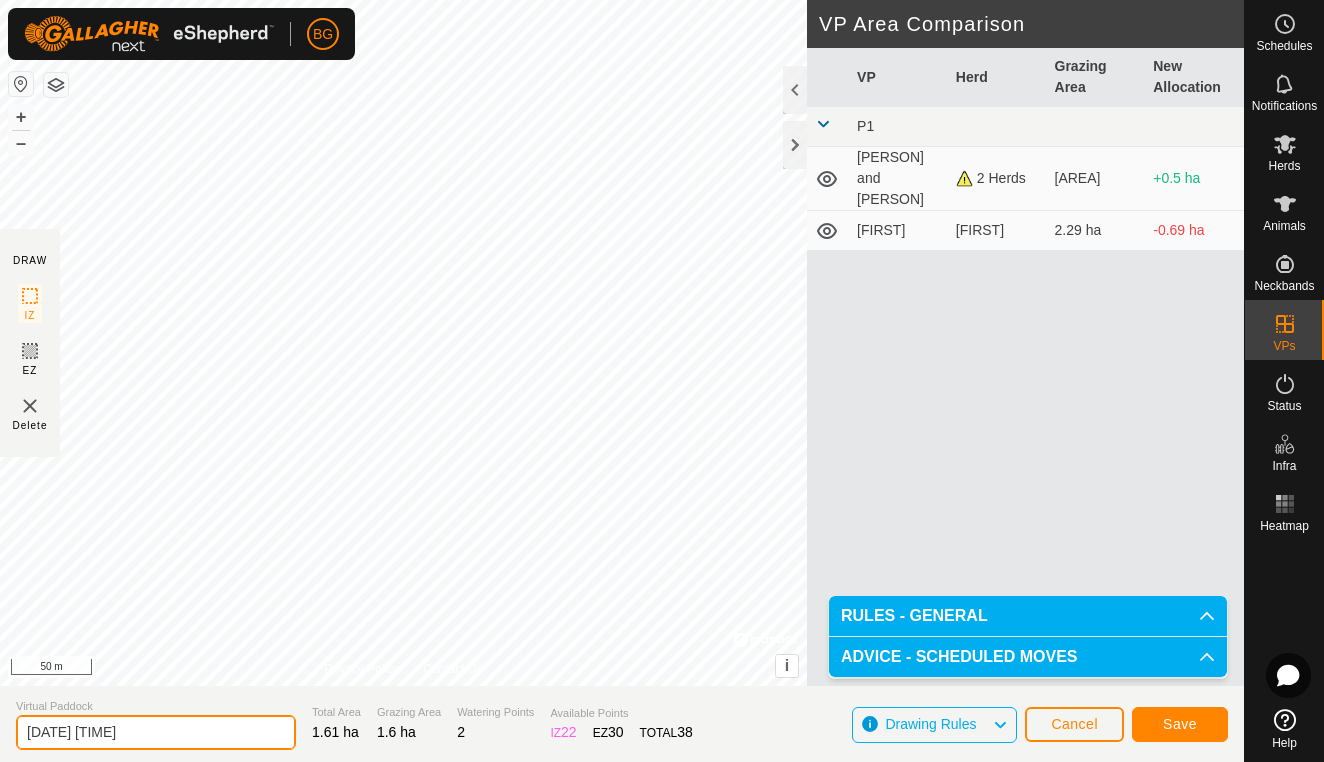 click on "[DATE] [TIME]" 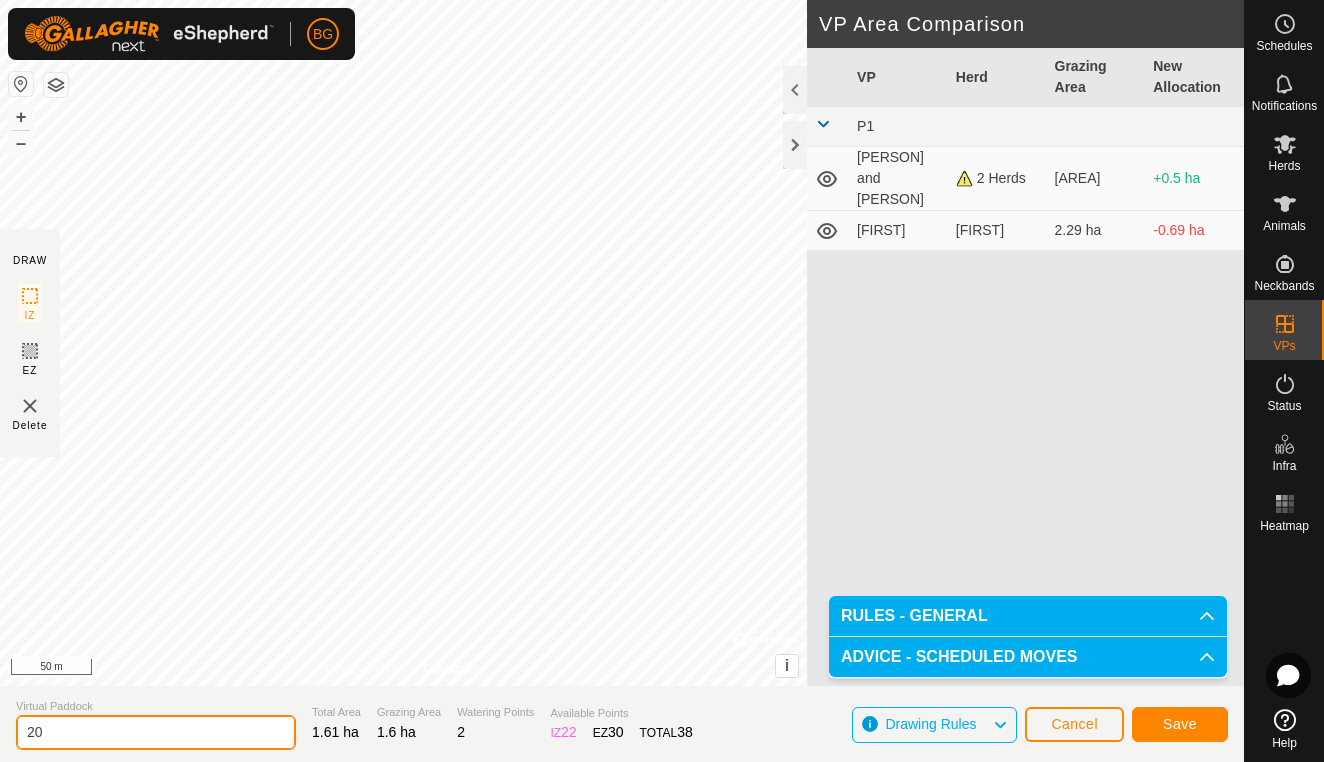 type on "2" 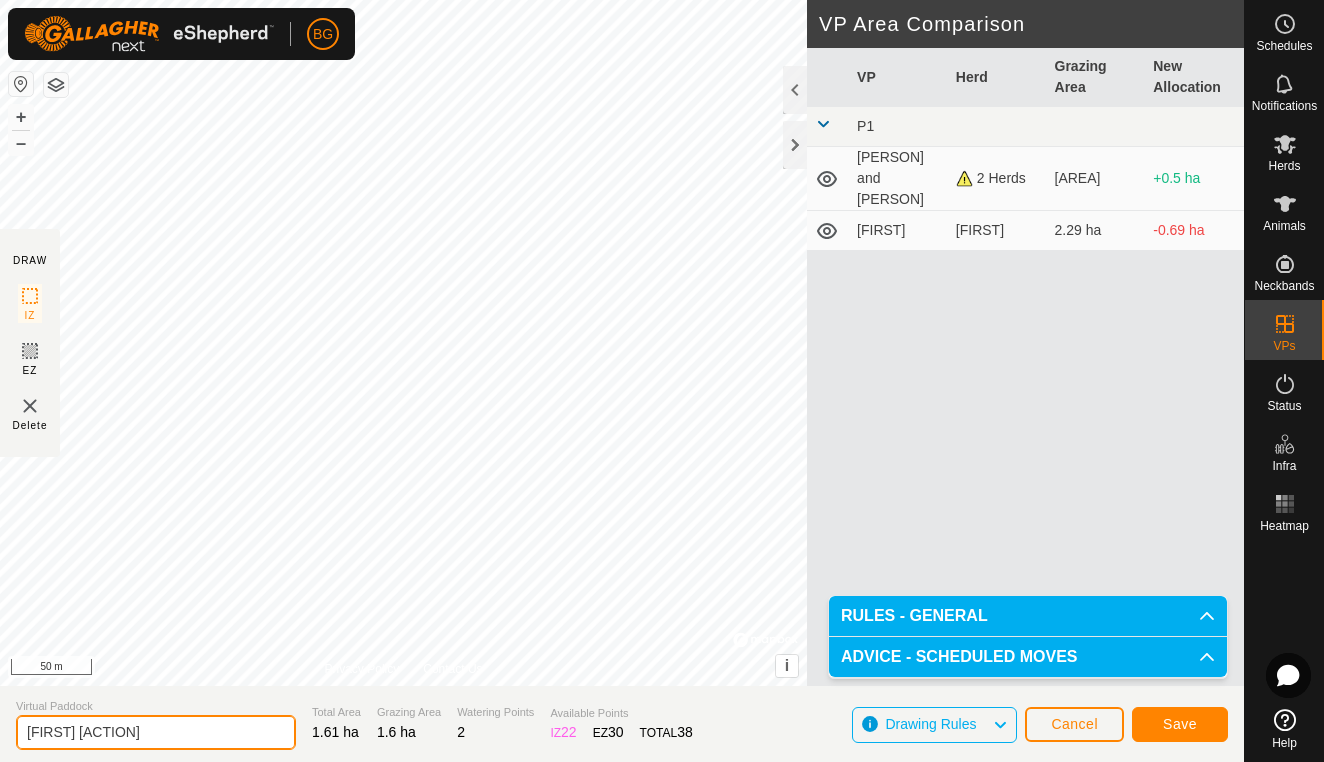 type on "[FIRST] [ACTION]" 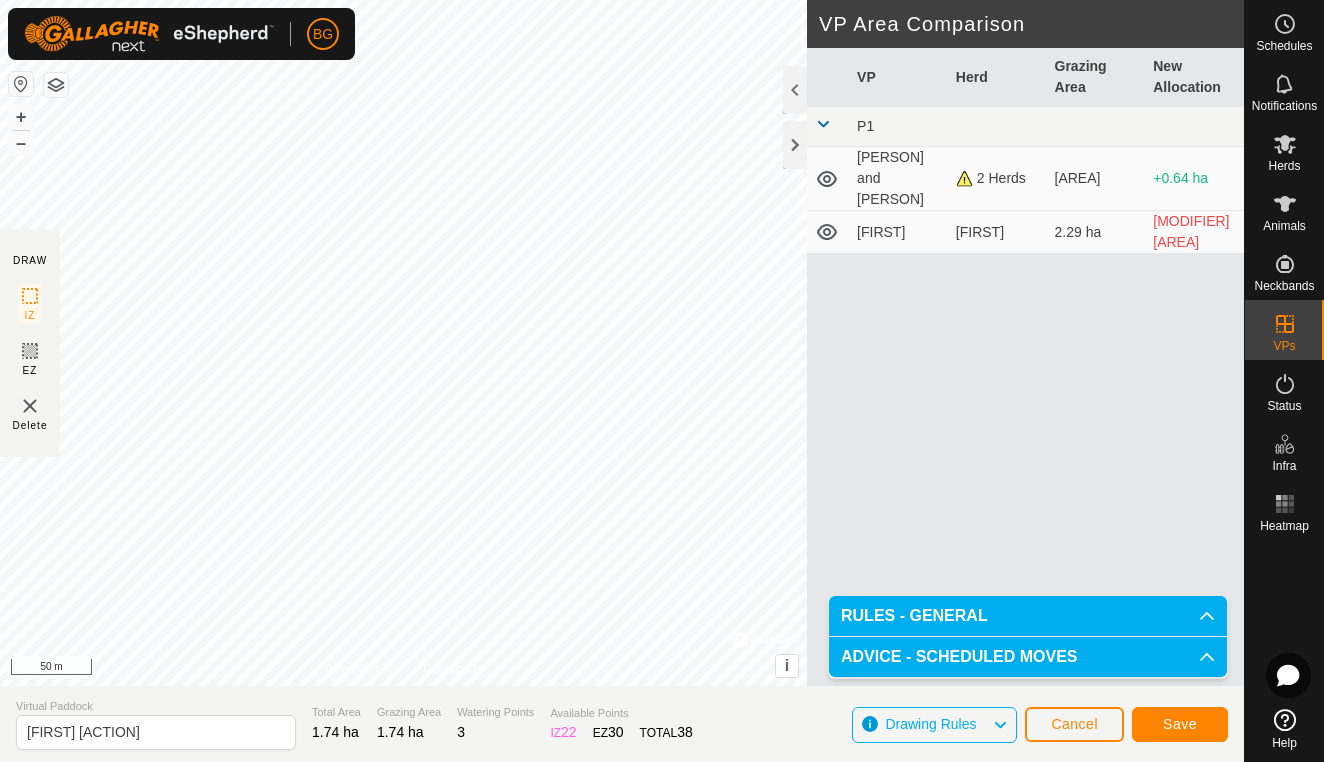 click on "Save" 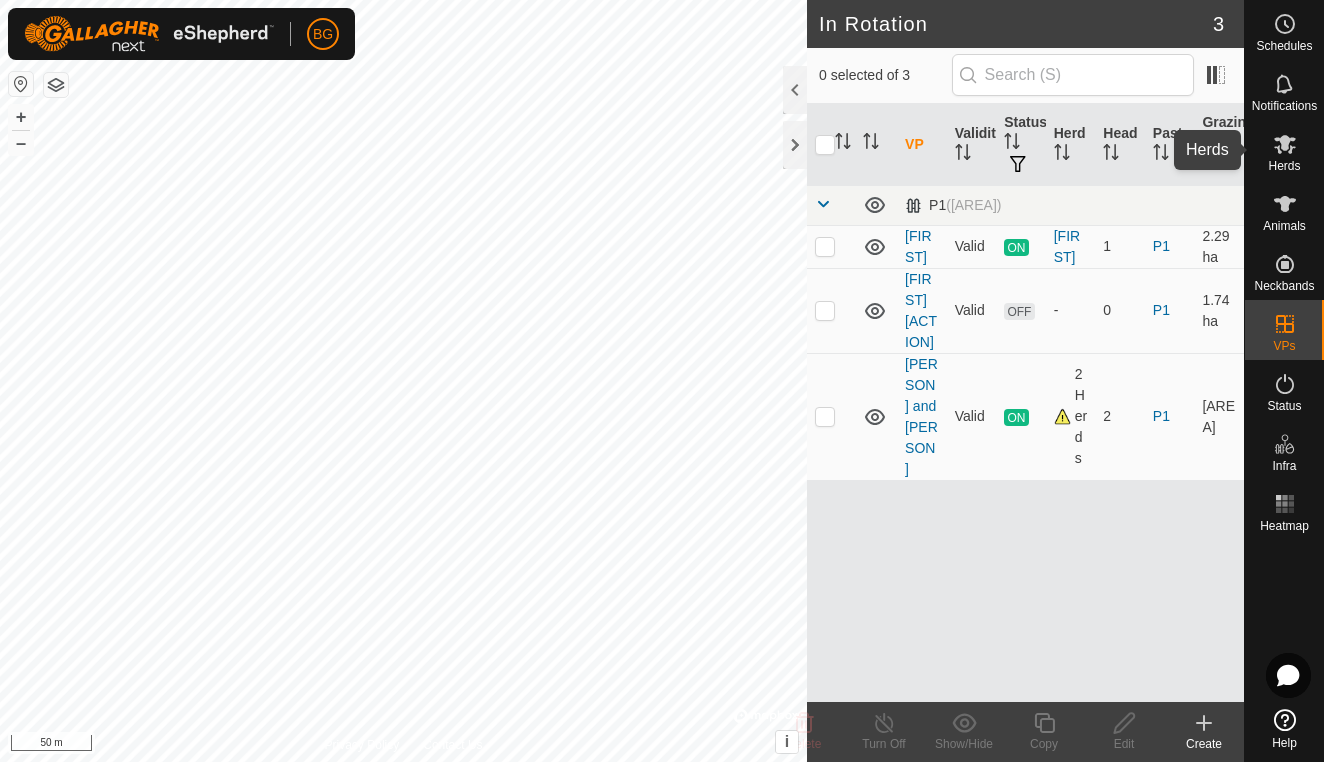click 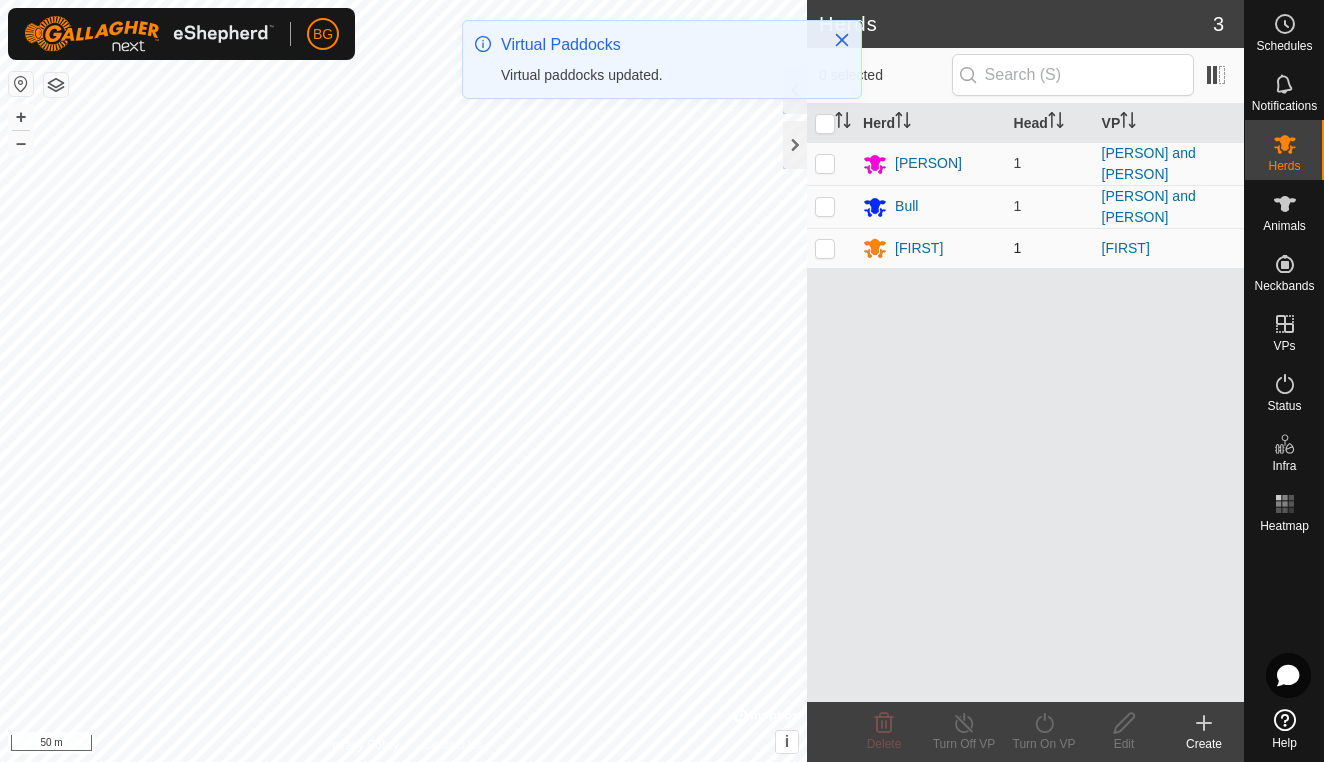 click at bounding box center [825, 248] 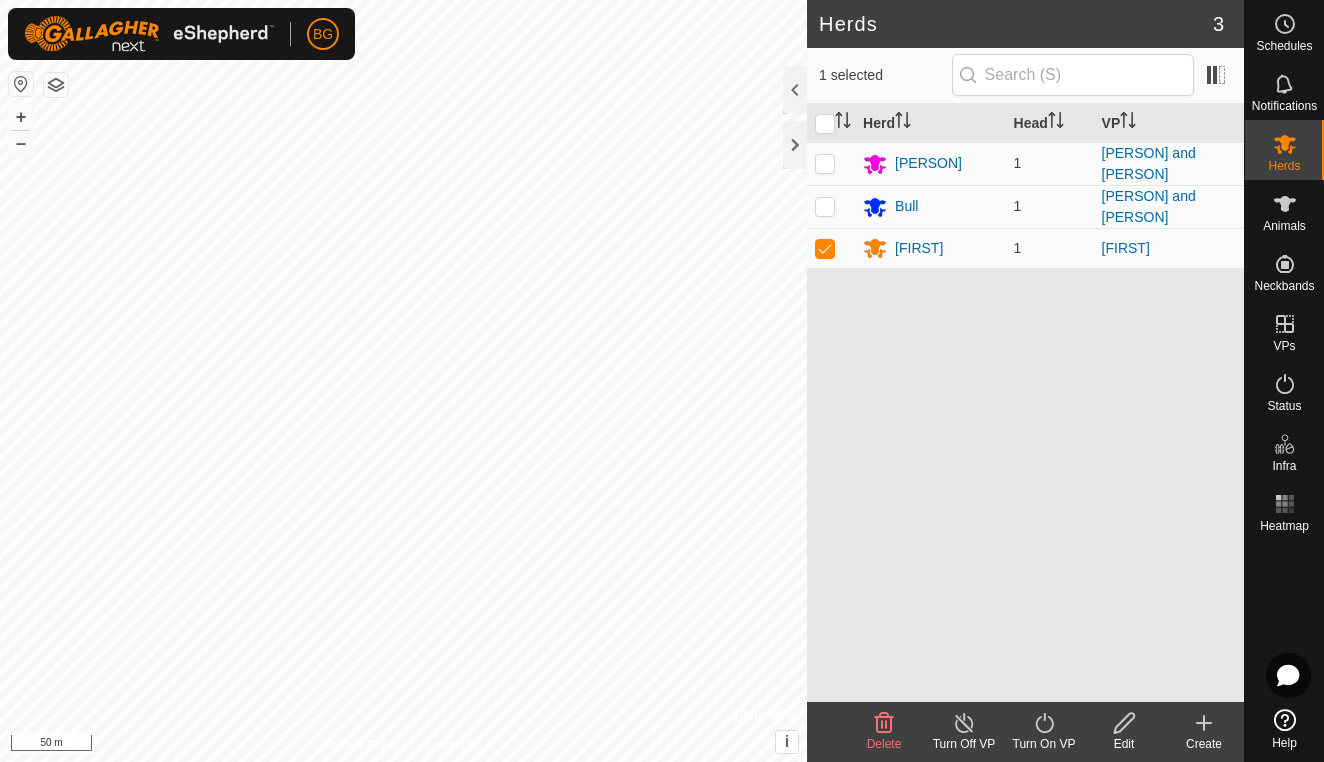 click 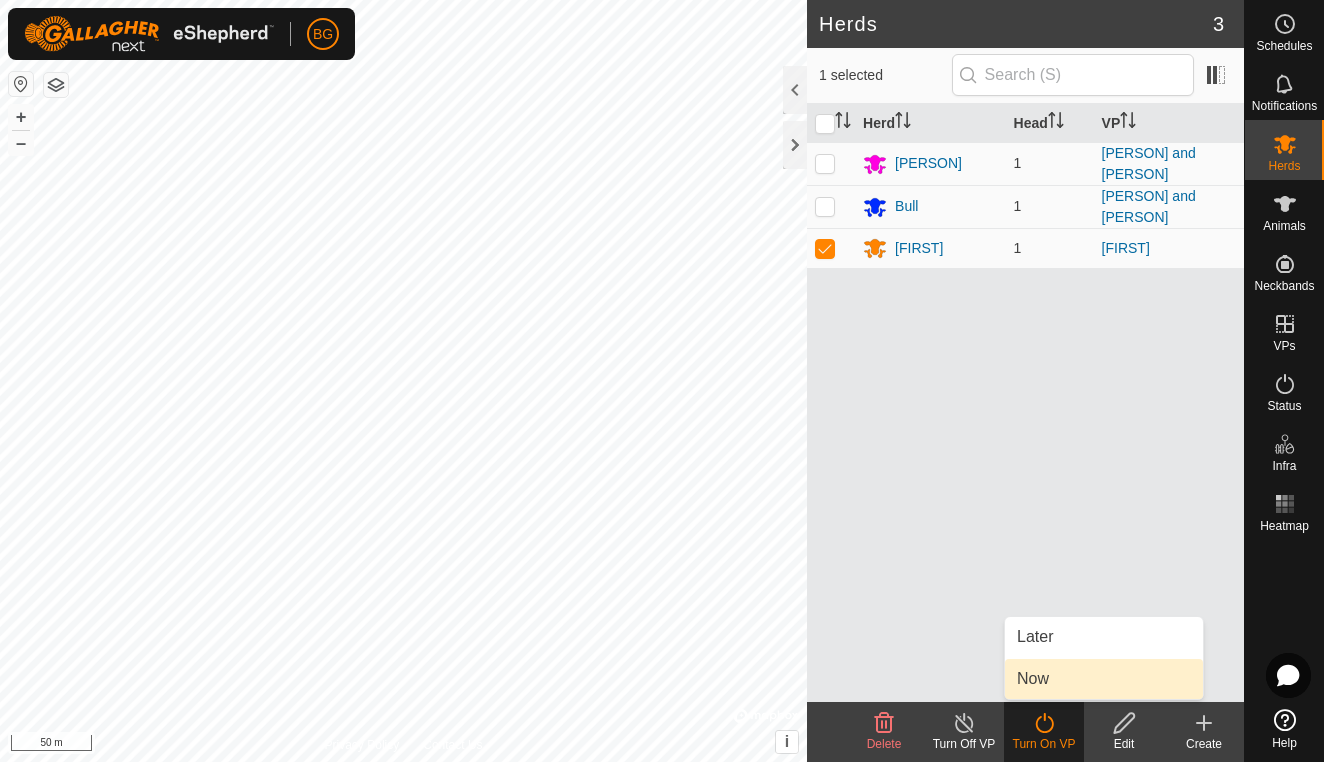 click on "Now" at bounding box center [1104, 679] 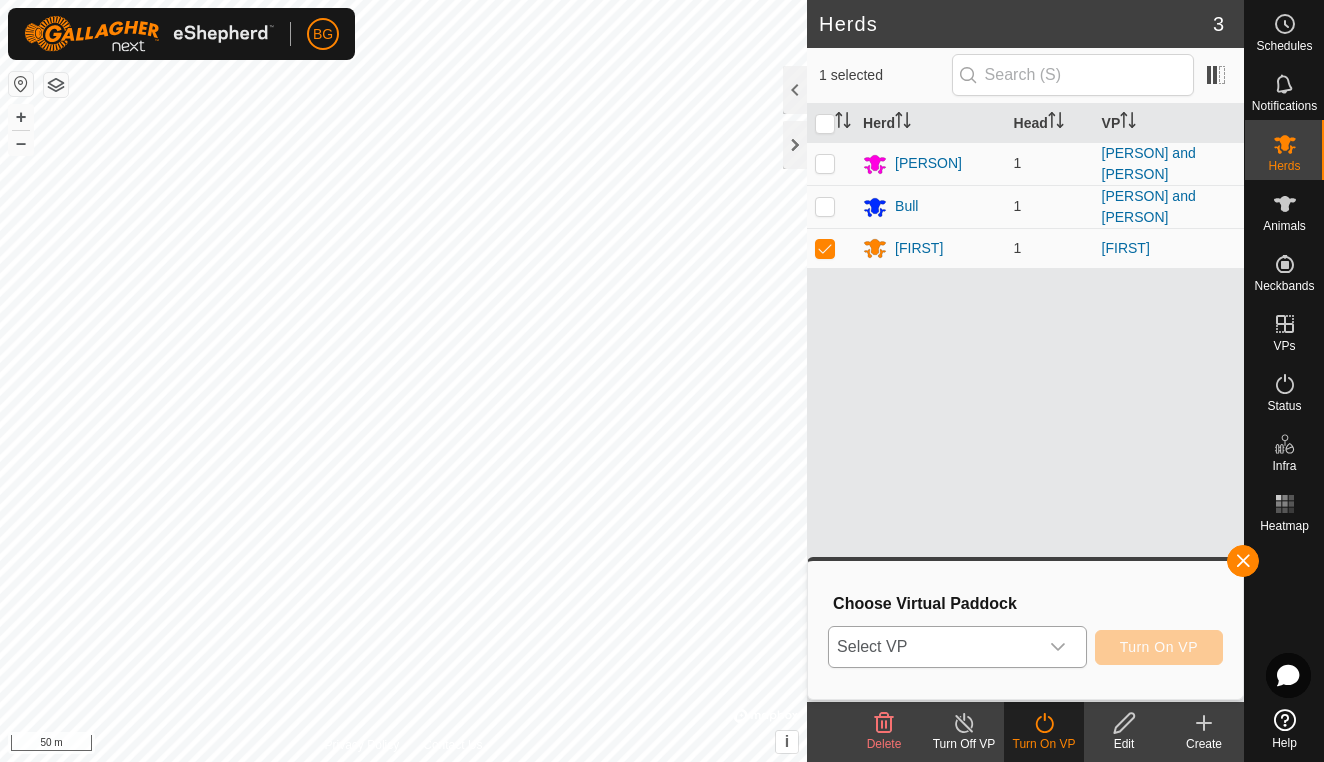 click 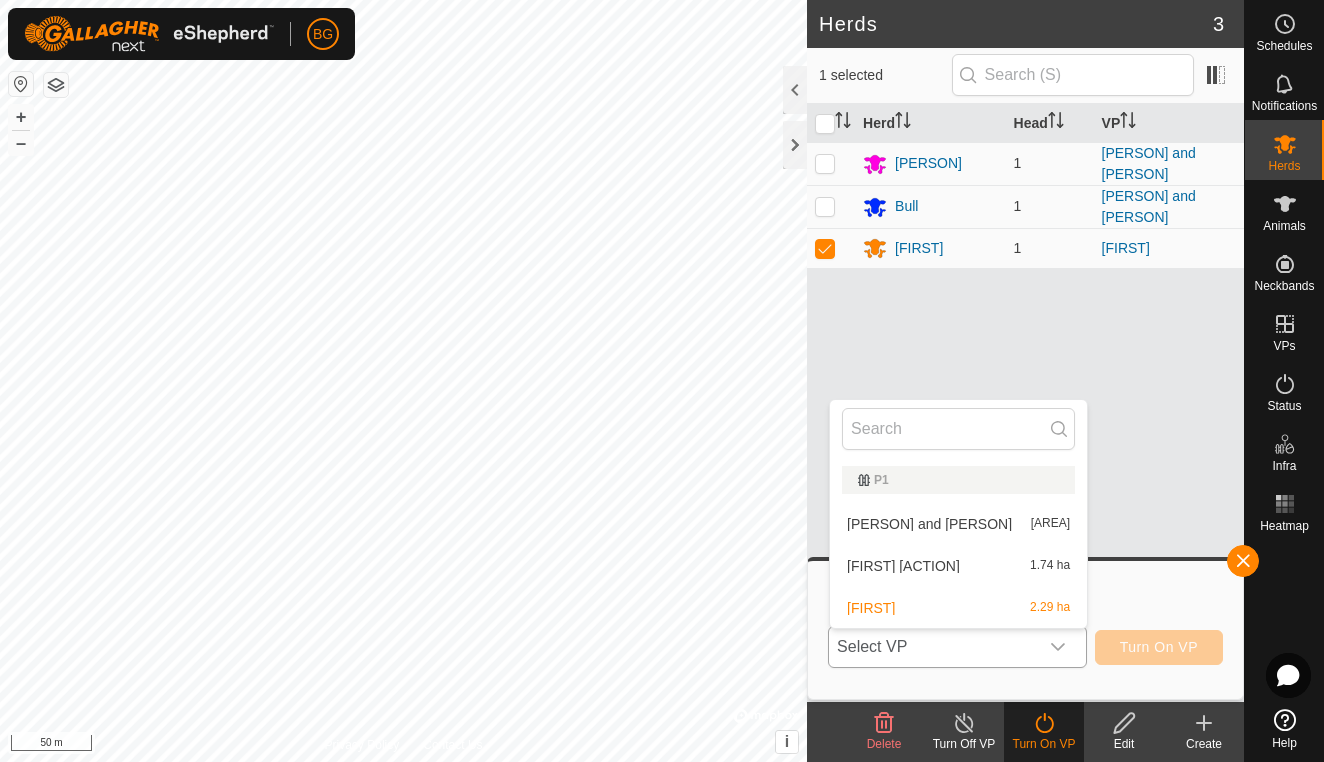 click on "[FIRST] [ACTION] [AREA]" at bounding box center [958, 566] 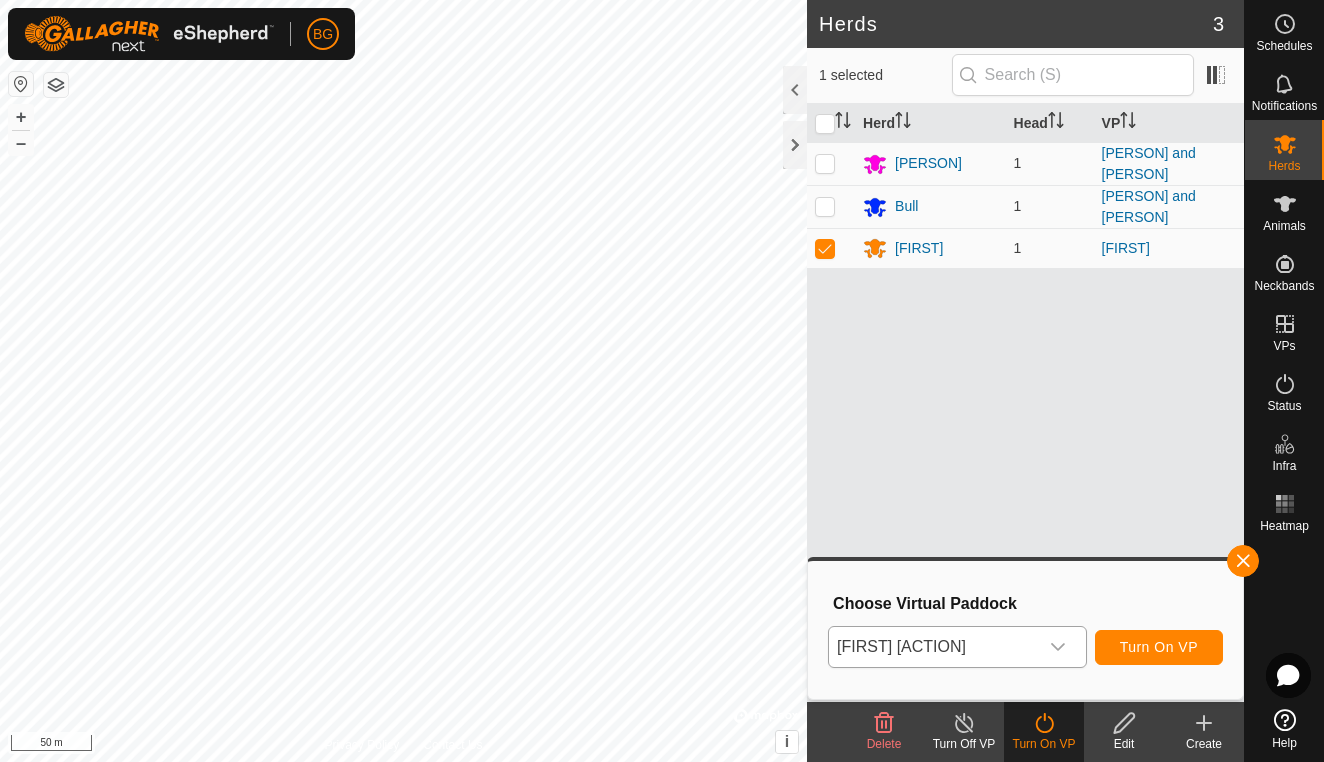 click on "Turn On VP" at bounding box center (1159, 647) 